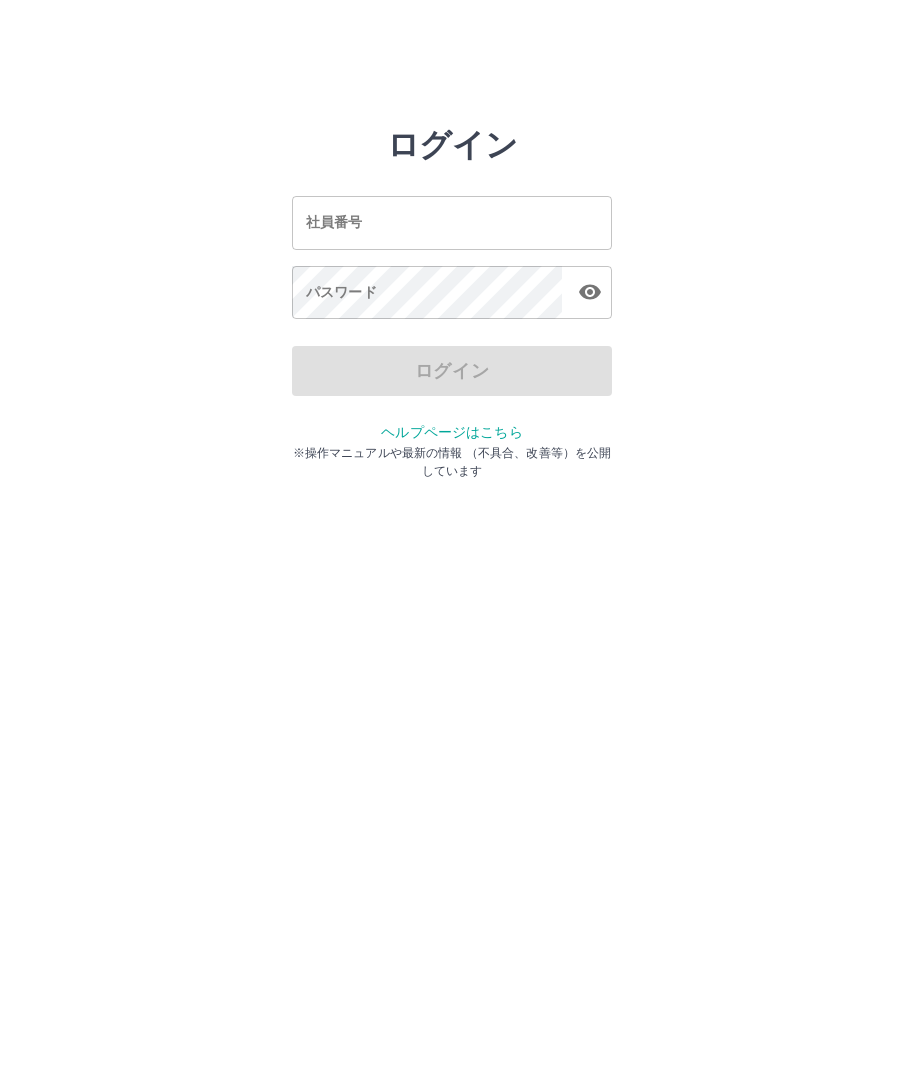 scroll, scrollTop: 0, scrollLeft: 0, axis: both 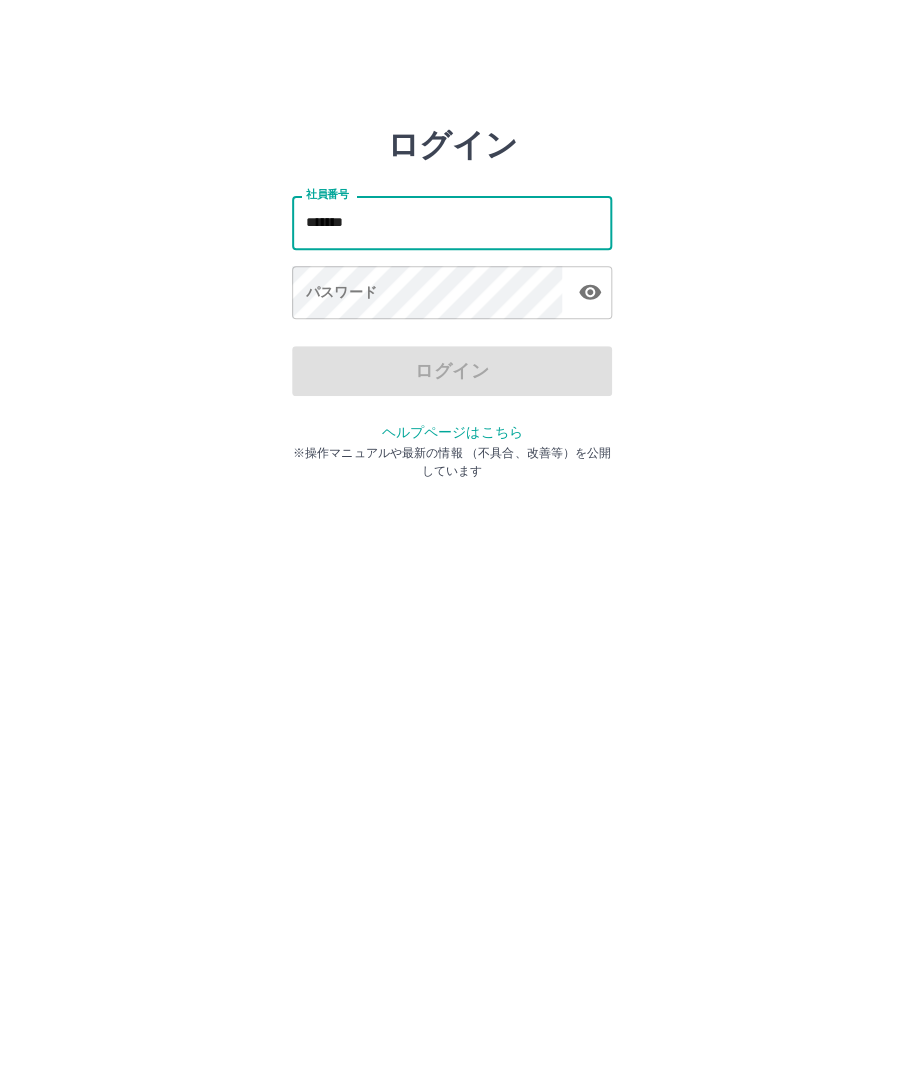 type on "*******" 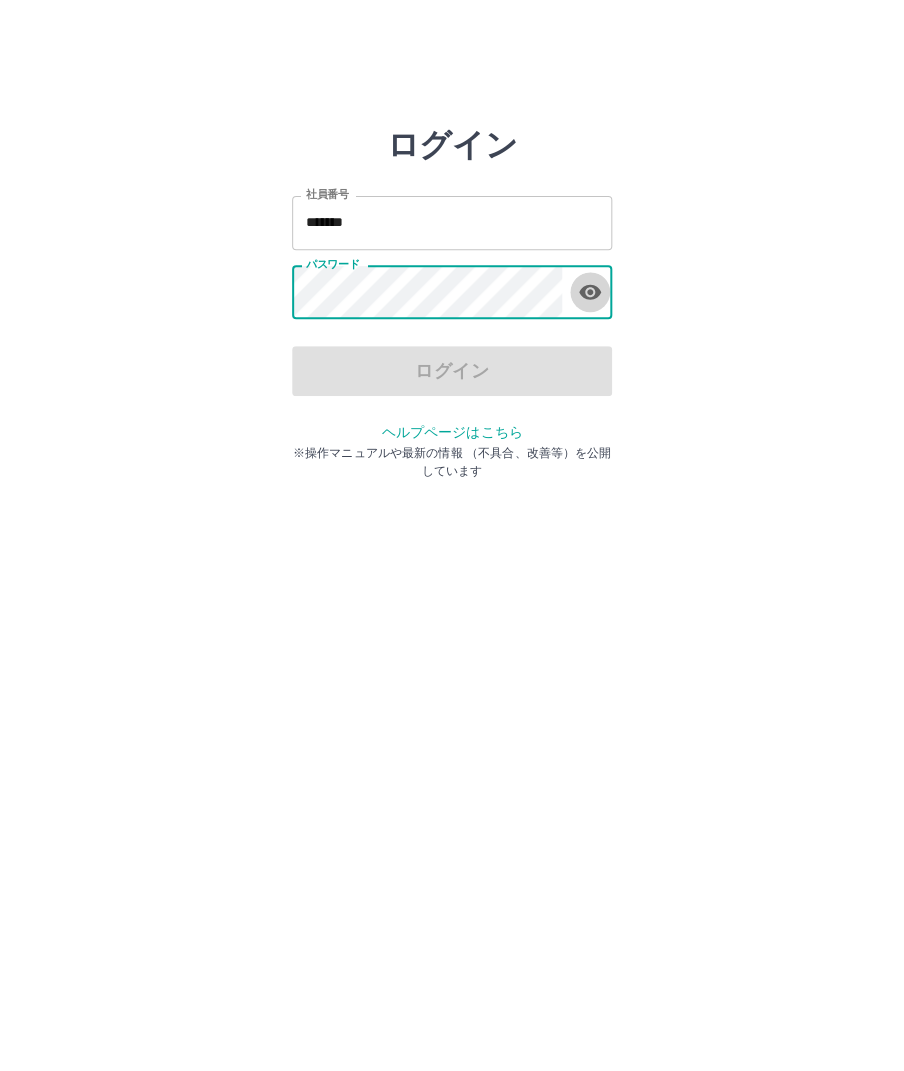 click 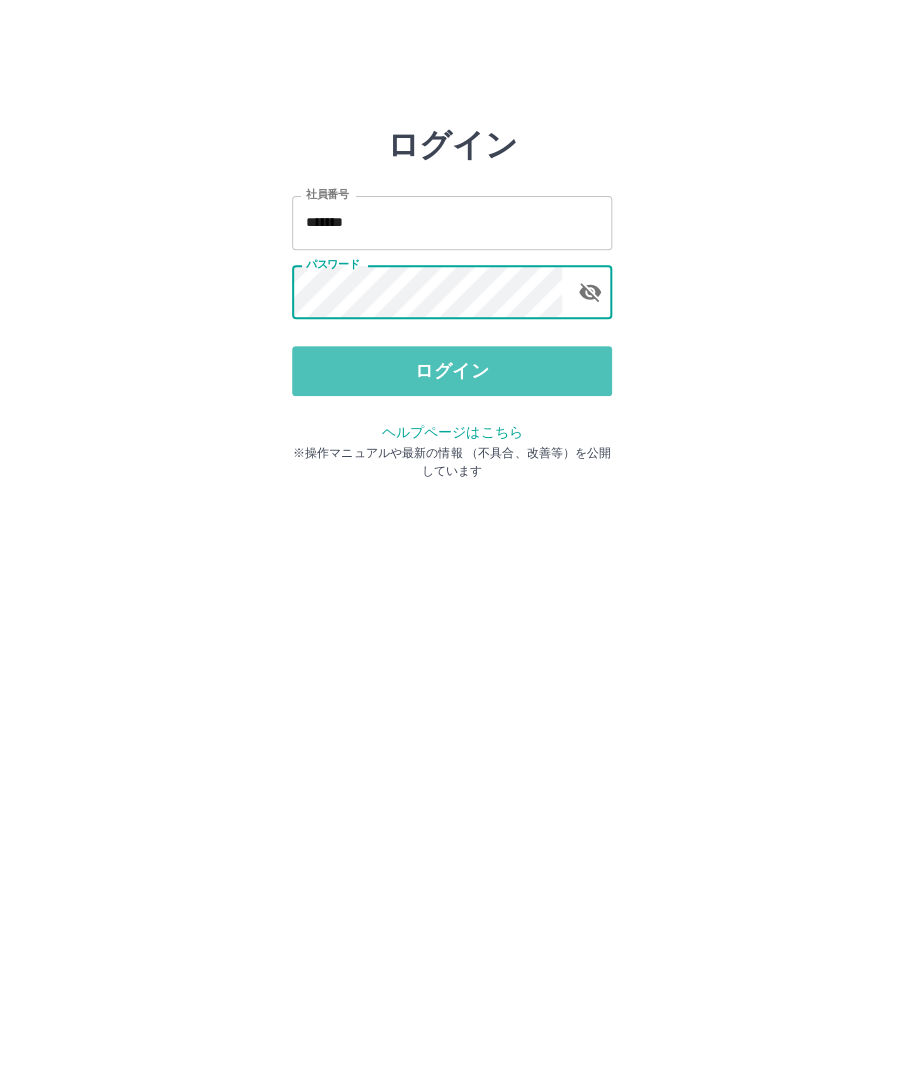 click on "ログイン" at bounding box center [452, 371] 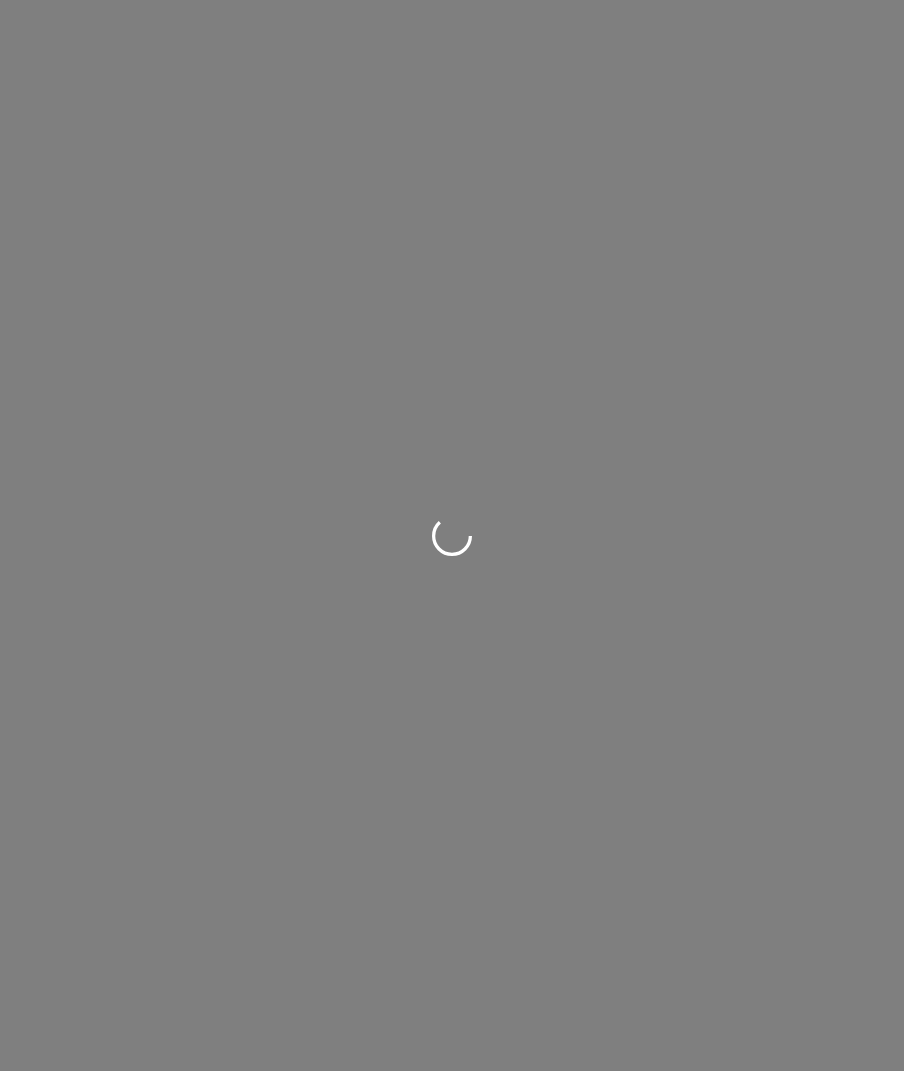 scroll, scrollTop: 0, scrollLeft: 0, axis: both 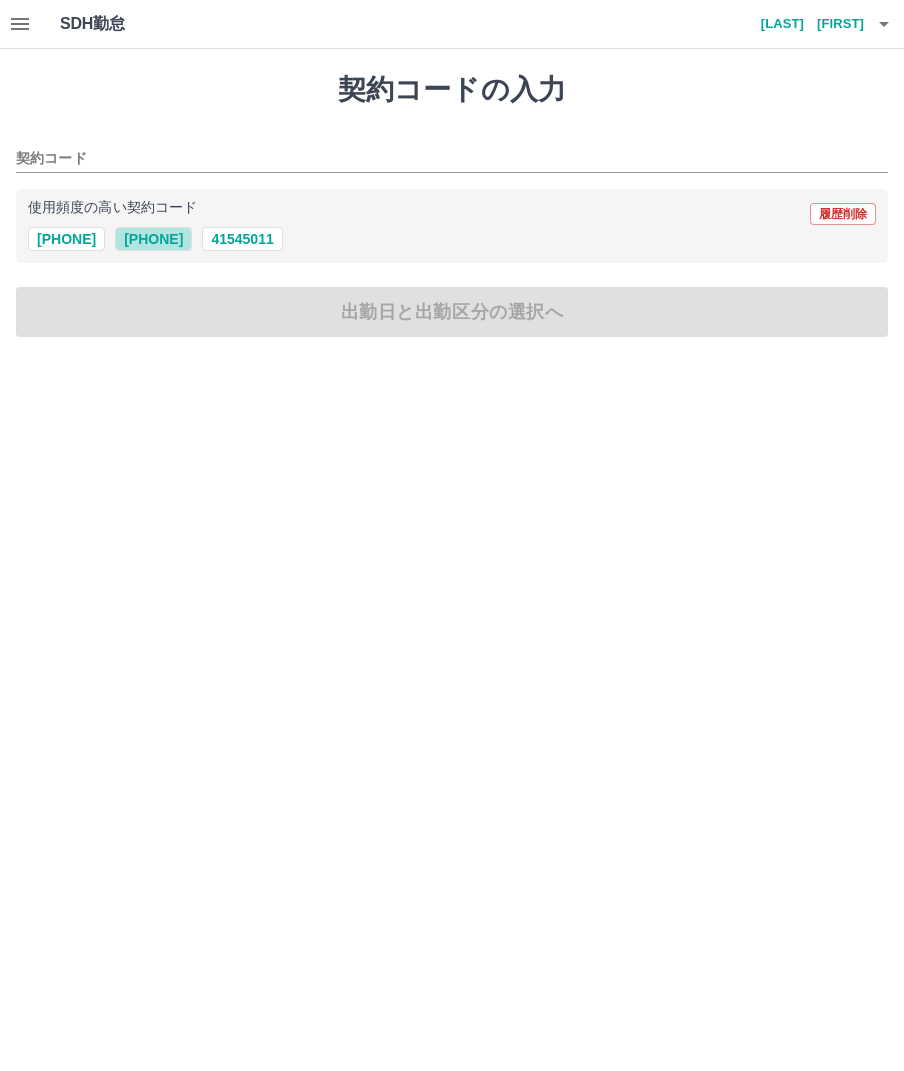 click on "41545002" at bounding box center [153, 239] 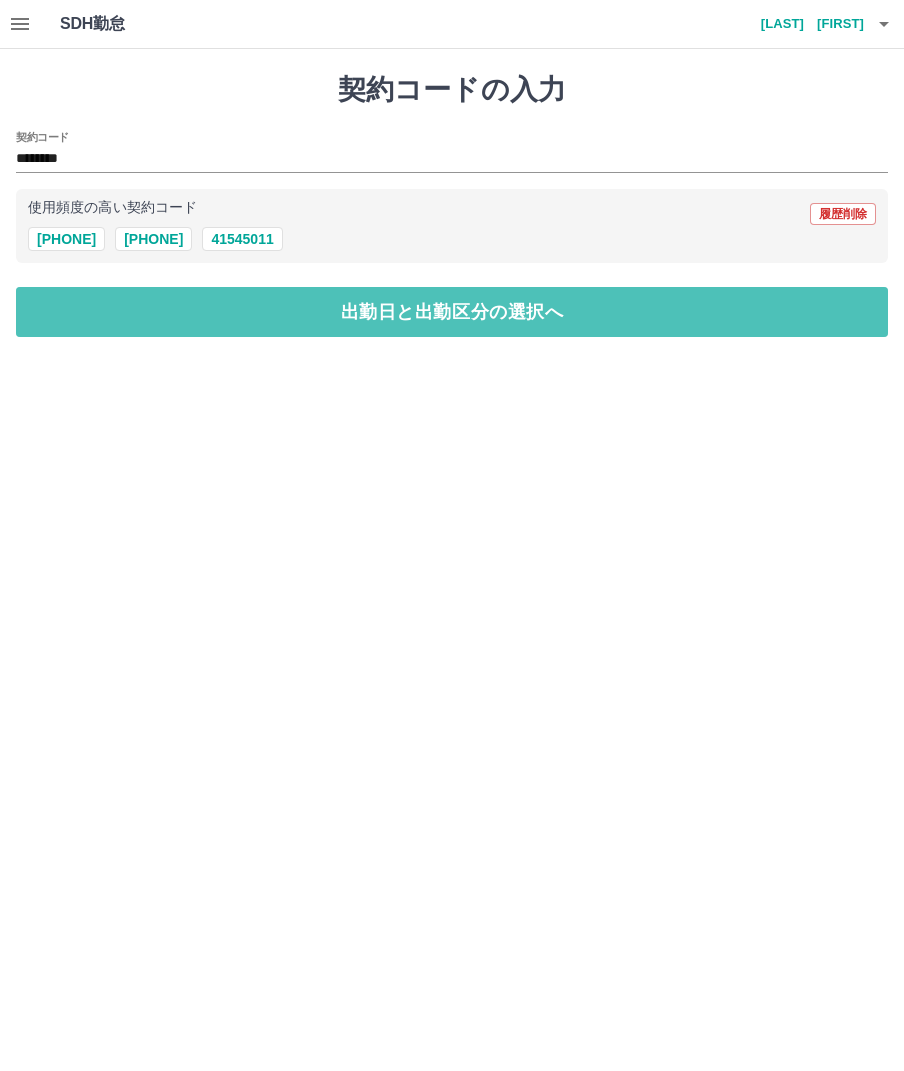 click on "出勤日と出勤区分の選択へ" at bounding box center [452, 312] 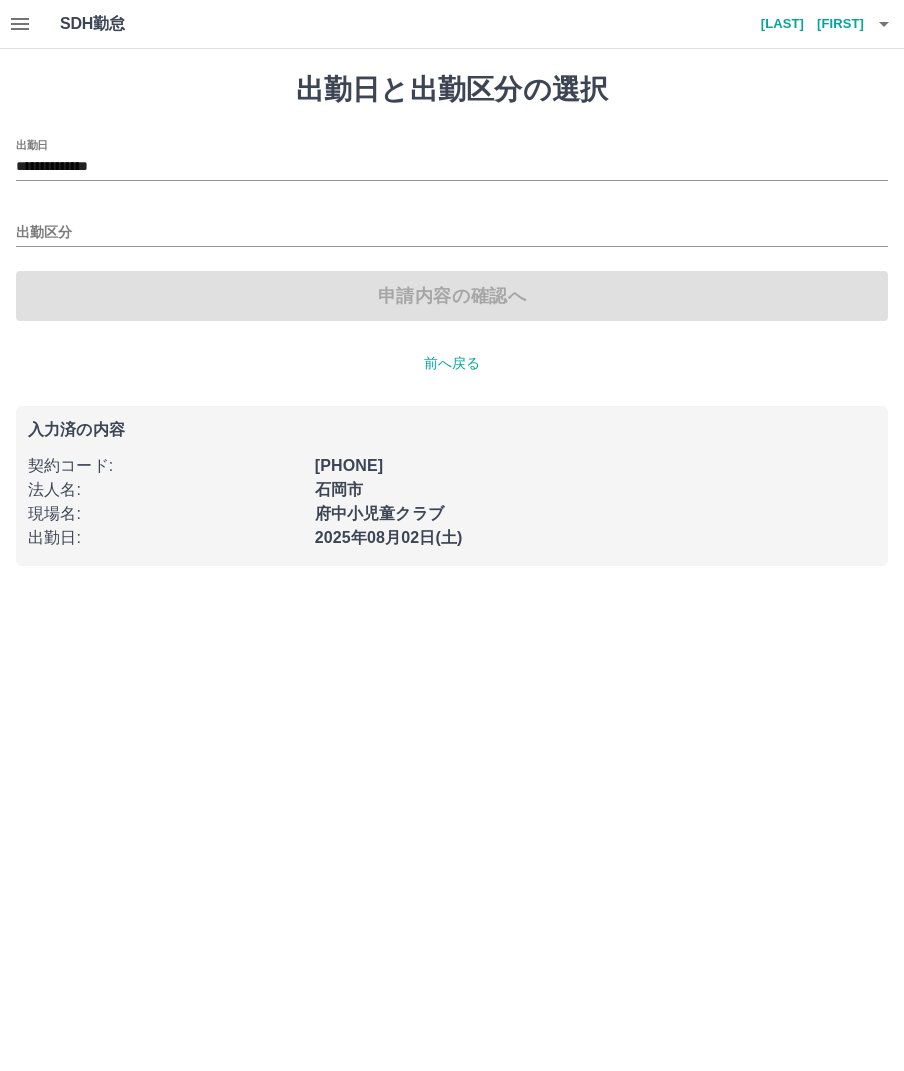 click on "出勤区分" at bounding box center [452, 233] 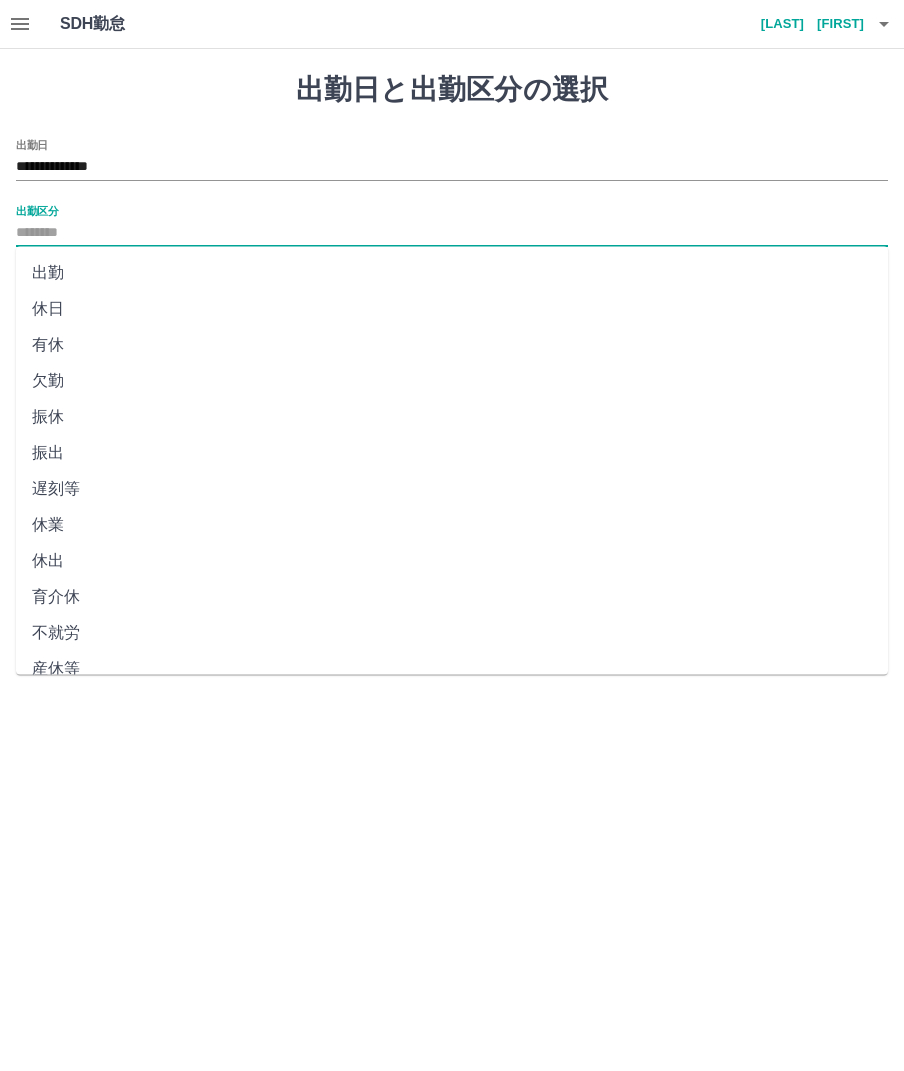 click on "出勤" at bounding box center [452, 273] 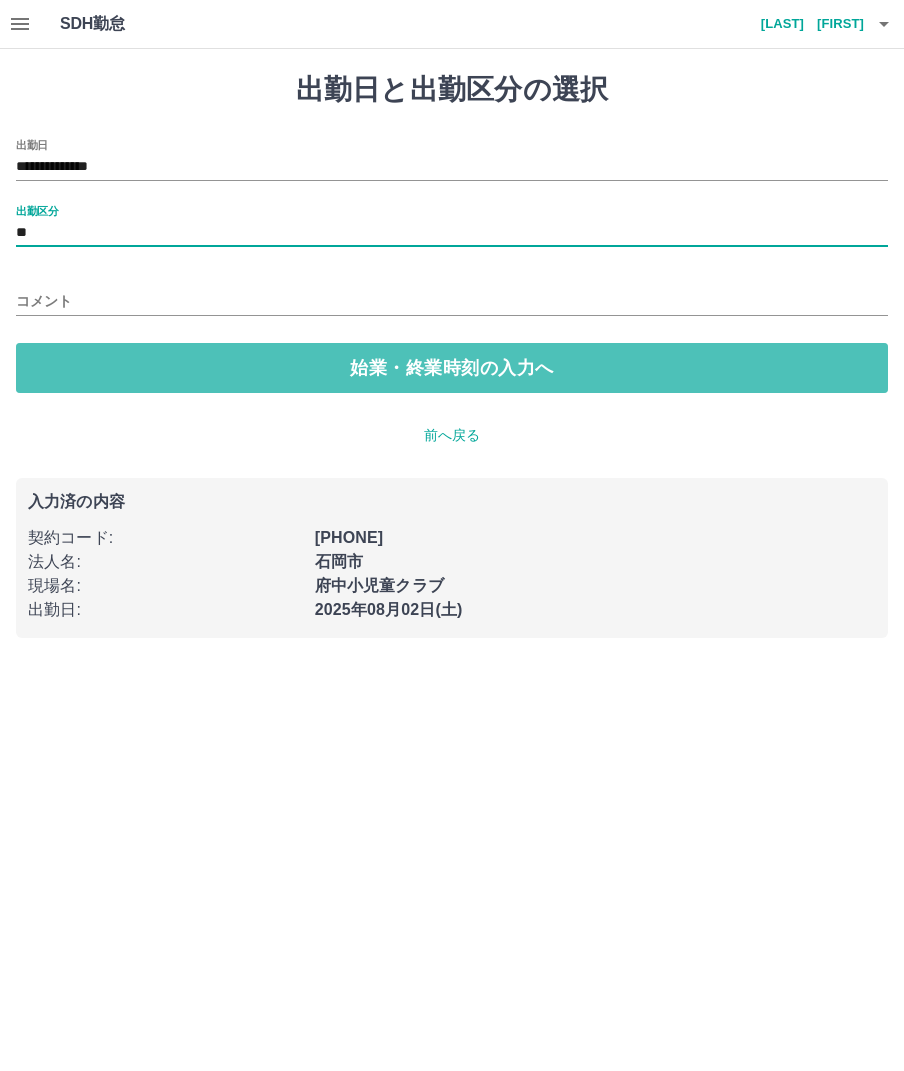 click on "始業・終業時刻の入力へ" at bounding box center (452, 368) 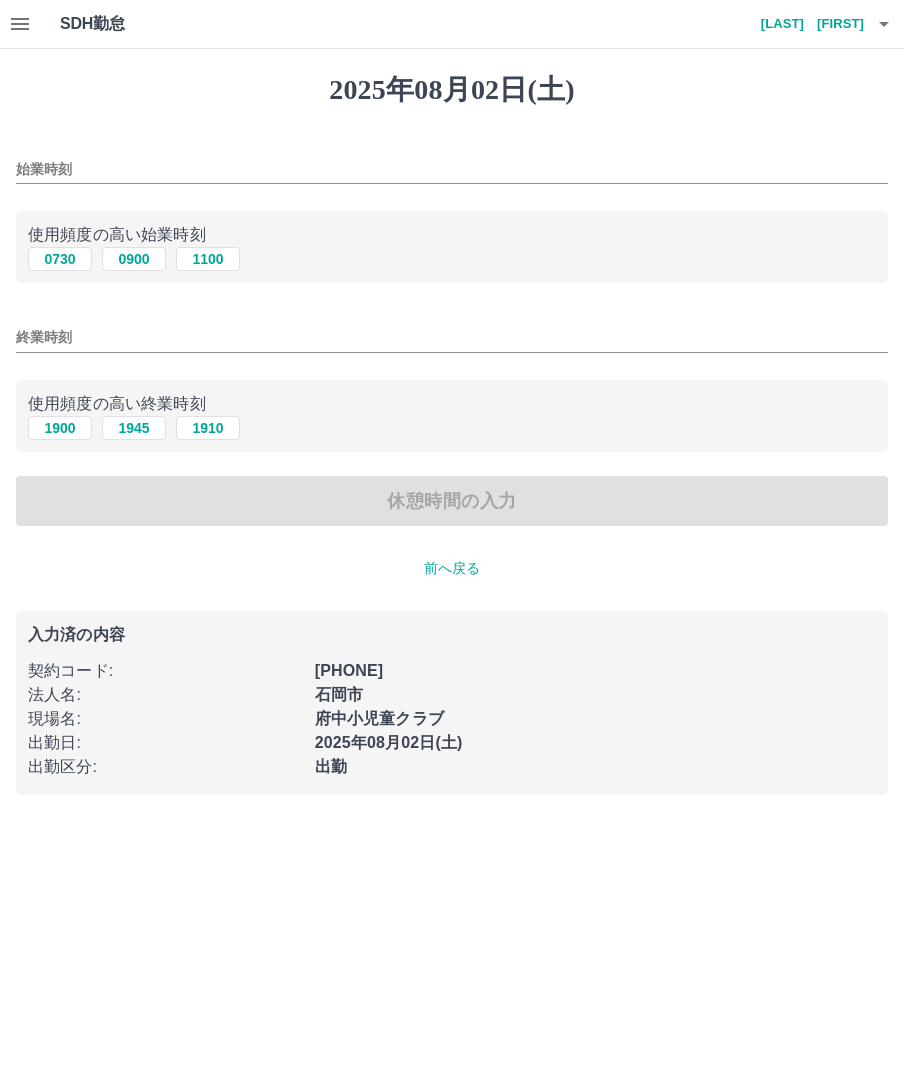 click on "0730" at bounding box center [60, 259] 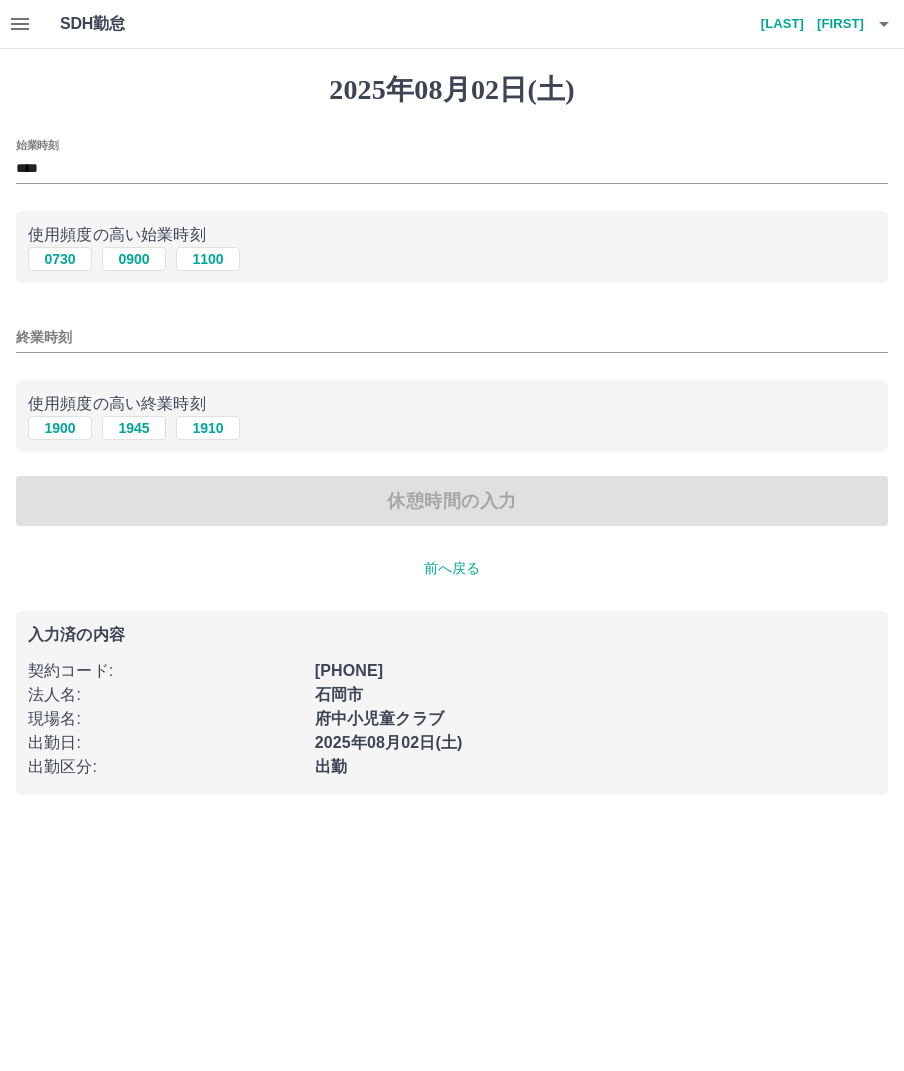 click on "終業時刻" at bounding box center (452, 337) 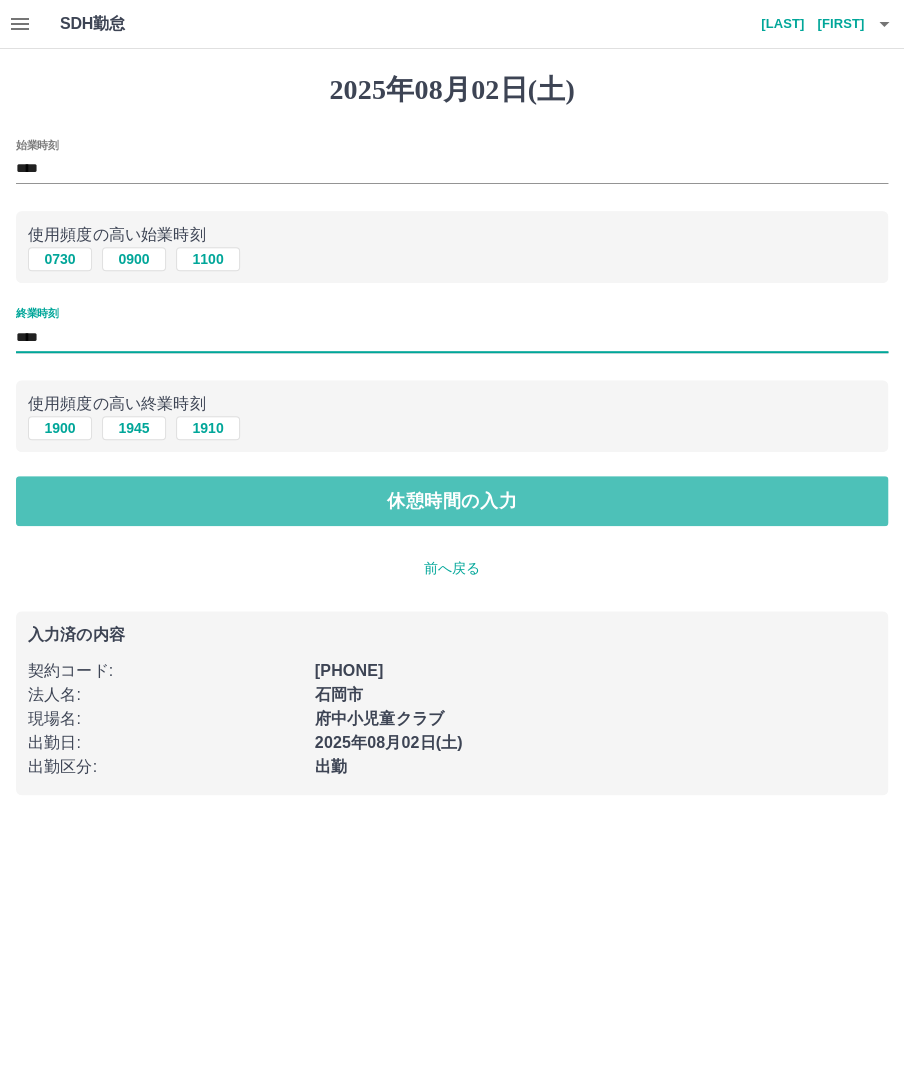 type on "****" 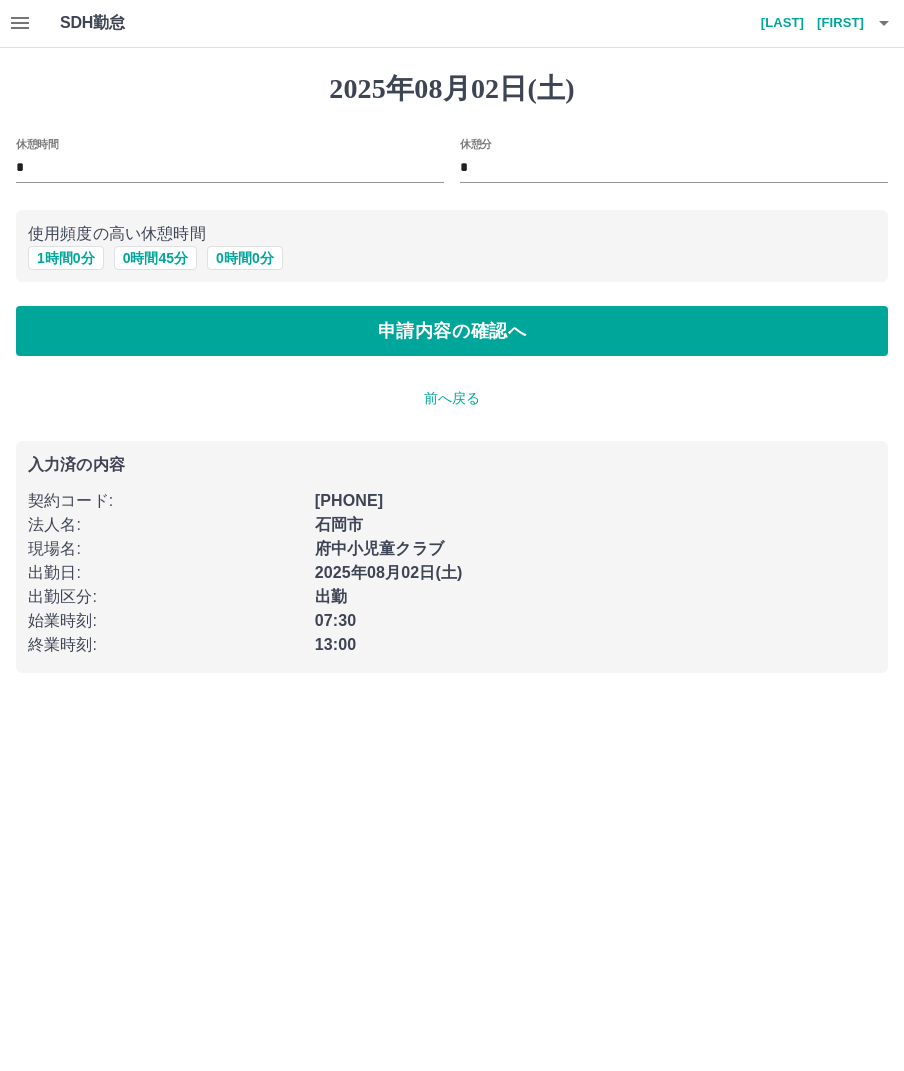click on "申請内容の確認へ" at bounding box center [452, 332] 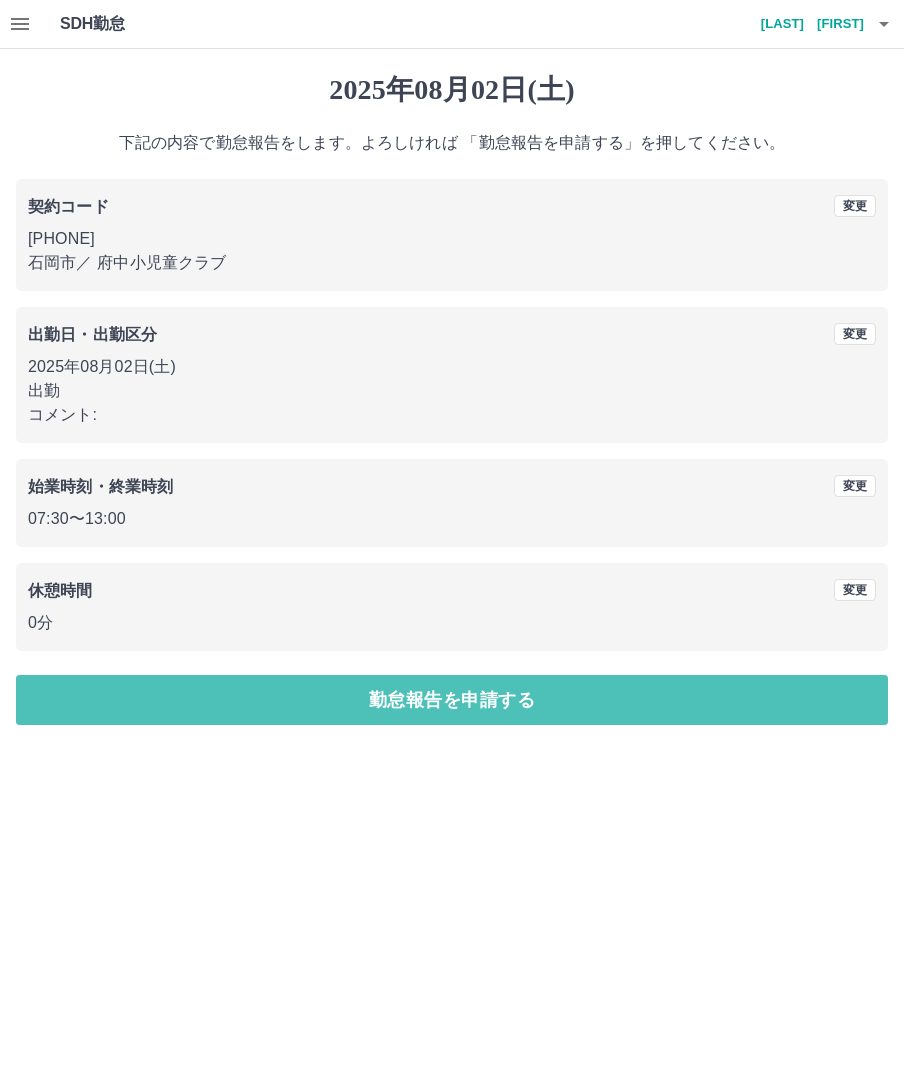 click on "勤怠報告を申請する" at bounding box center (452, 700) 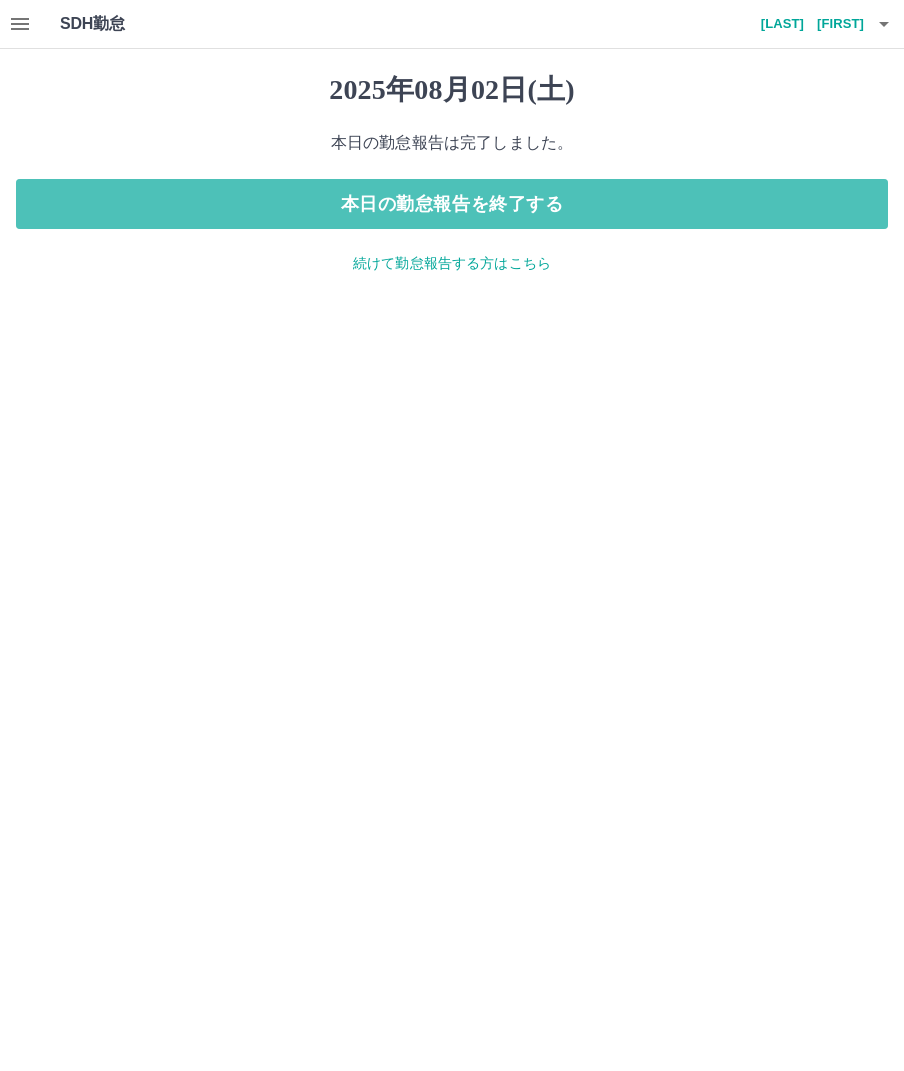 click on "本日の勤怠報告を終了する" at bounding box center [452, 204] 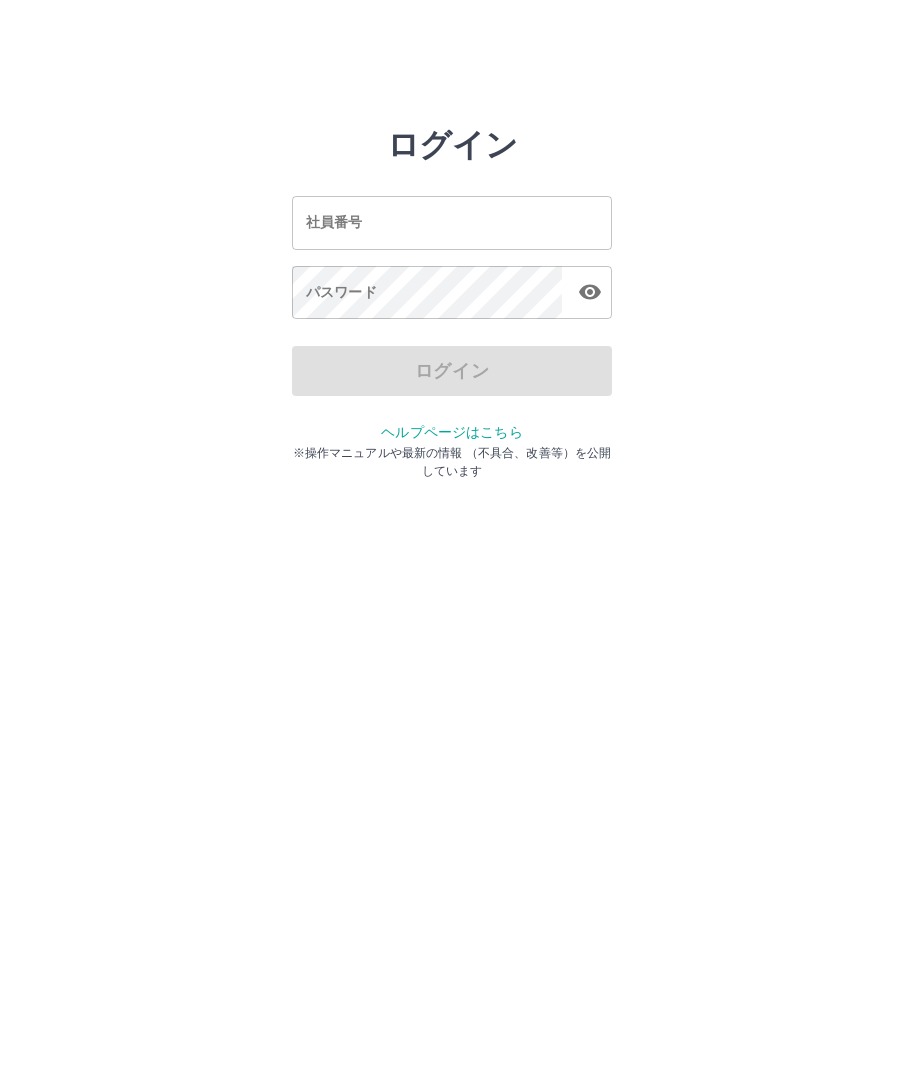 scroll, scrollTop: 0, scrollLeft: 0, axis: both 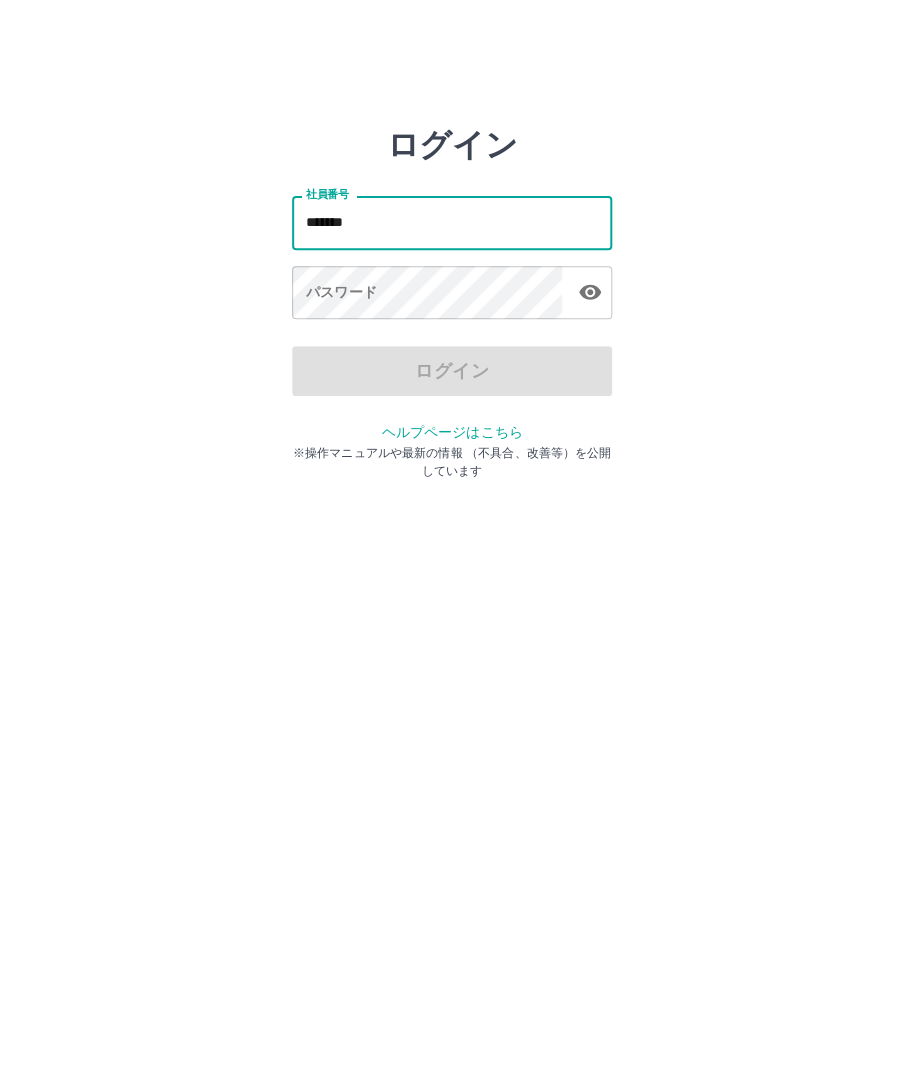 type on "*******" 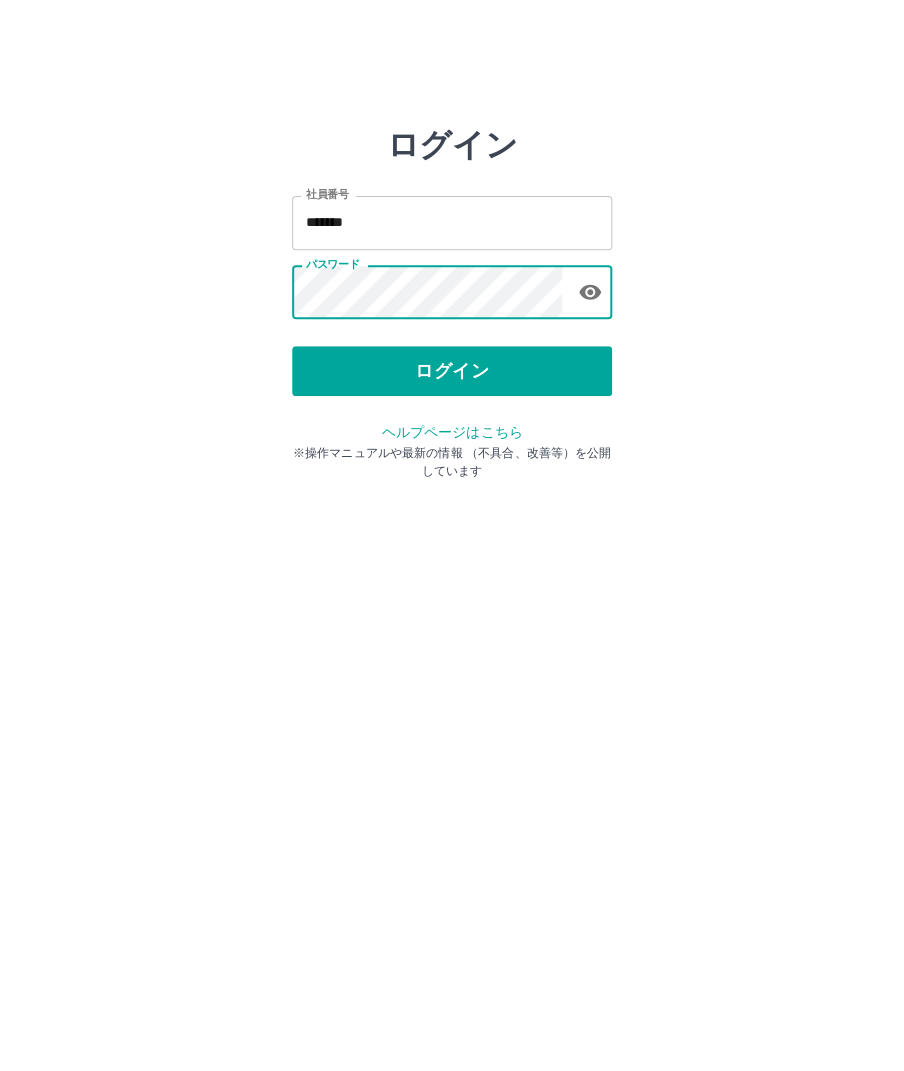click on "ログイン" at bounding box center (452, 371) 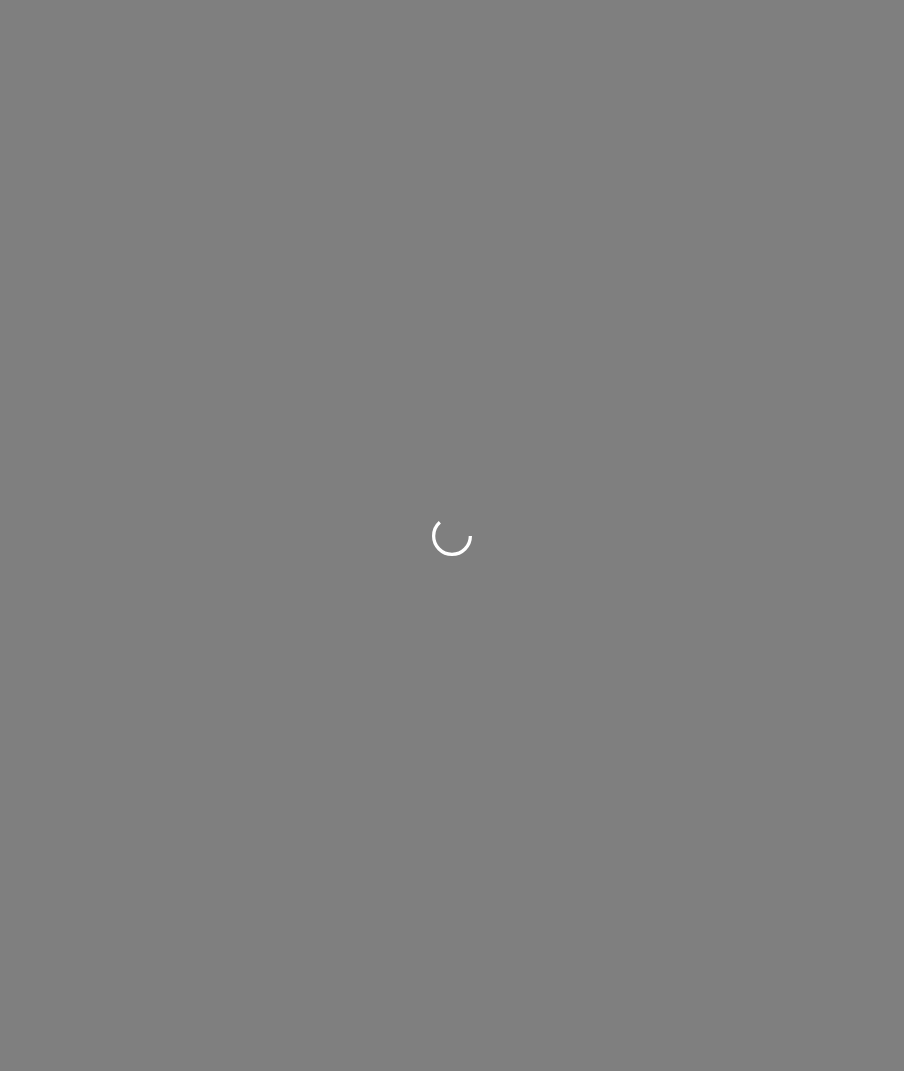 scroll, scrollTop: 0, scrollLeft: 0, axis: both 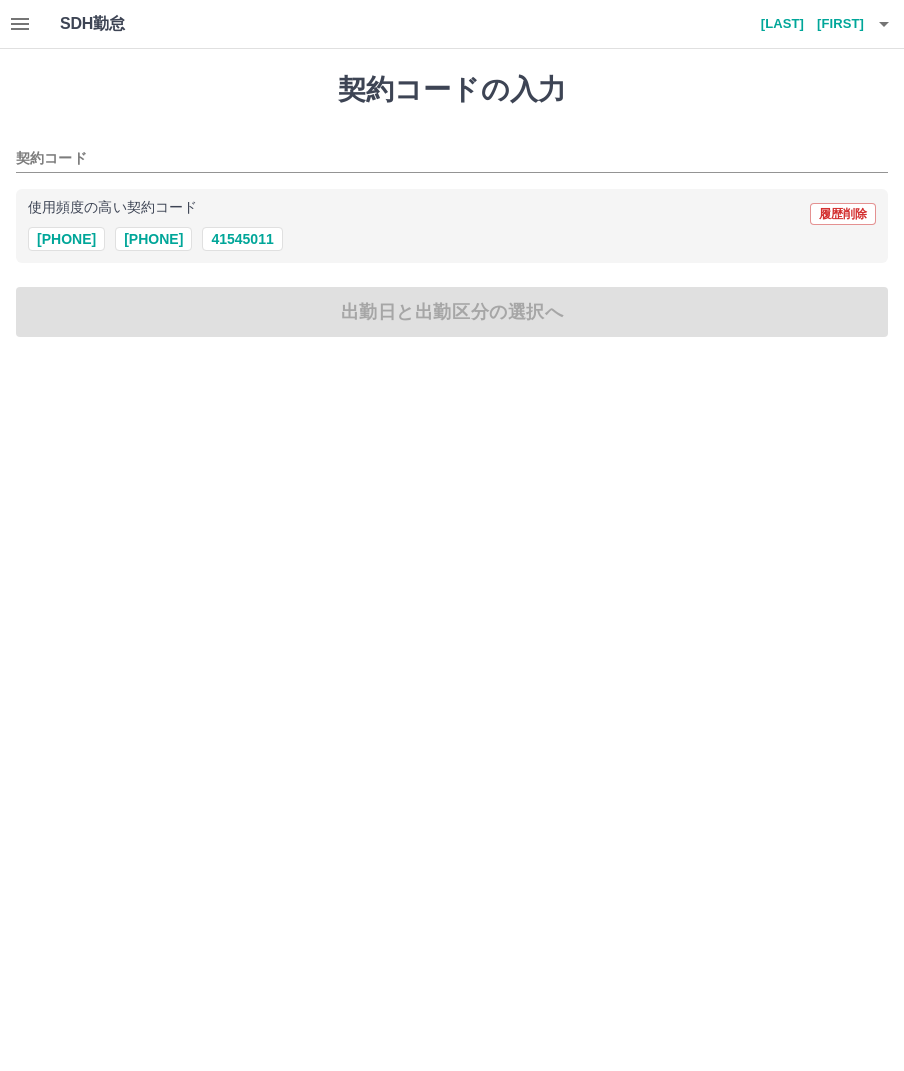 click on "契約コード" at bounding box center [437, 159] 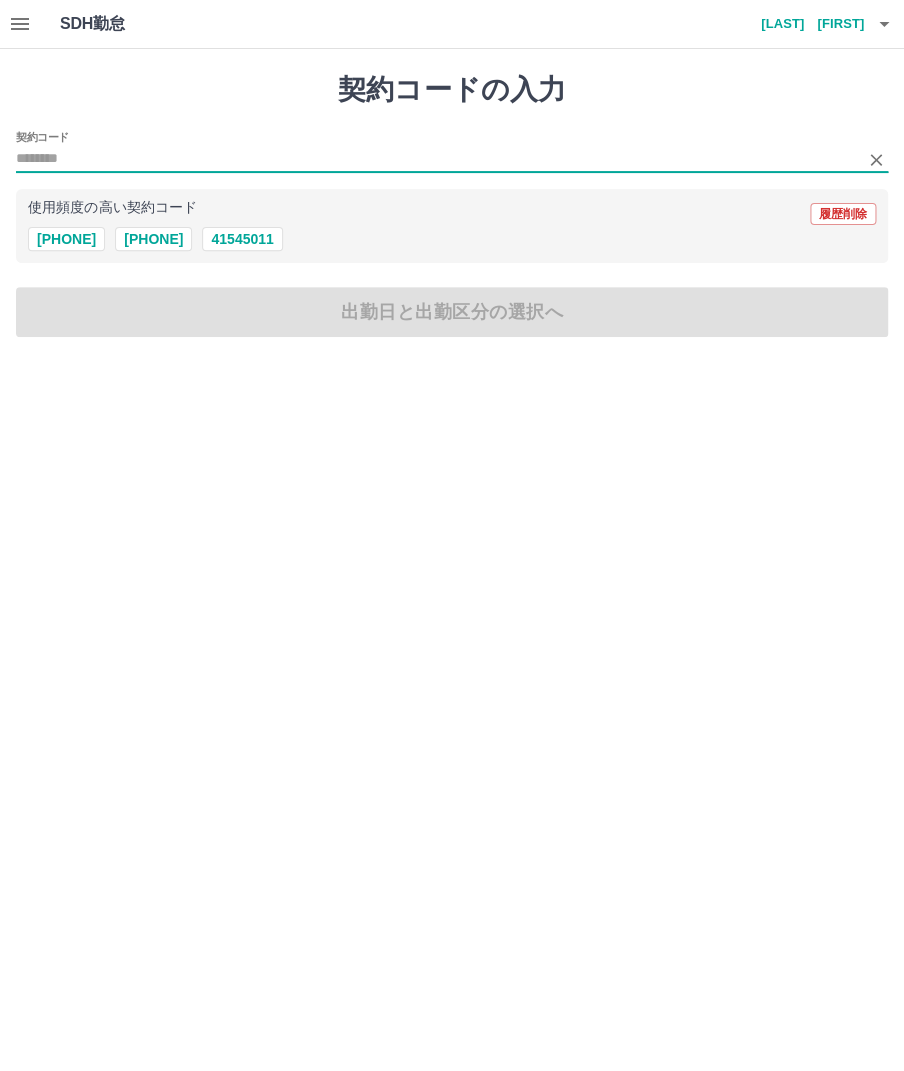 click on "41545002" at bounding box center [153, 239] 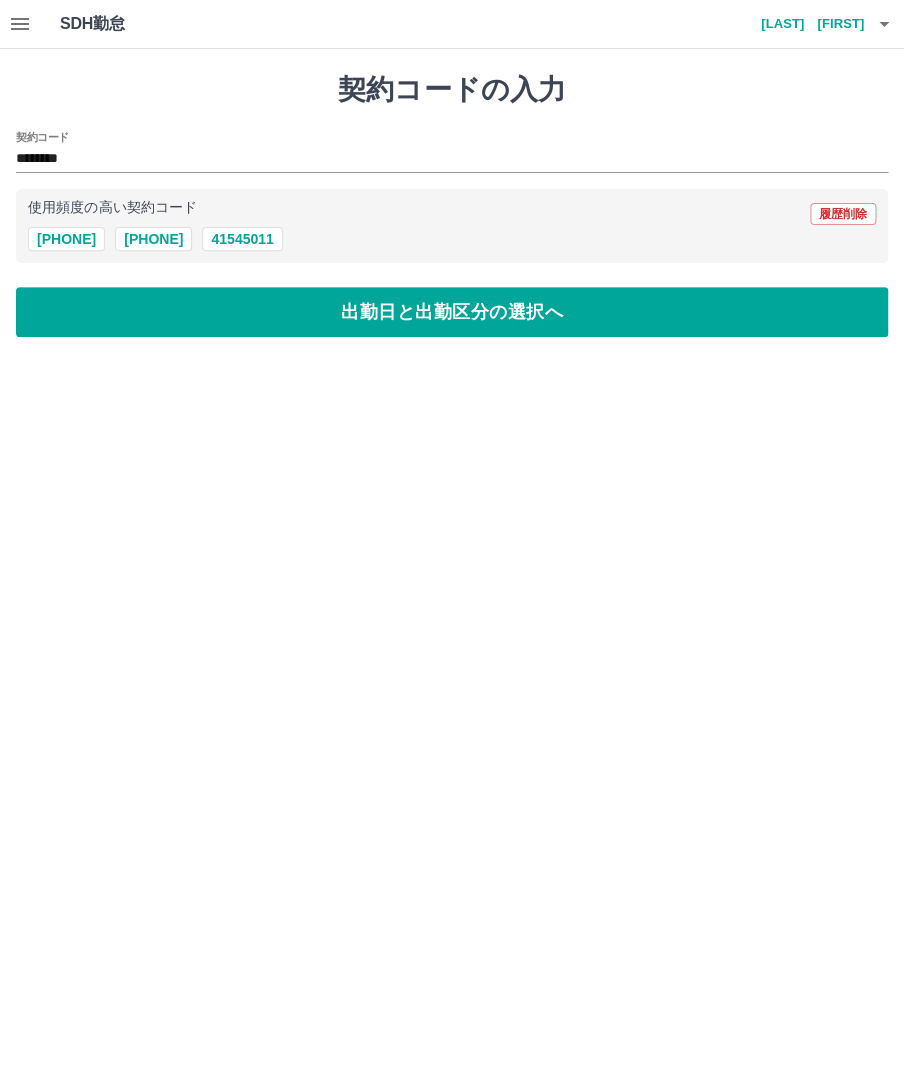 type on "********" 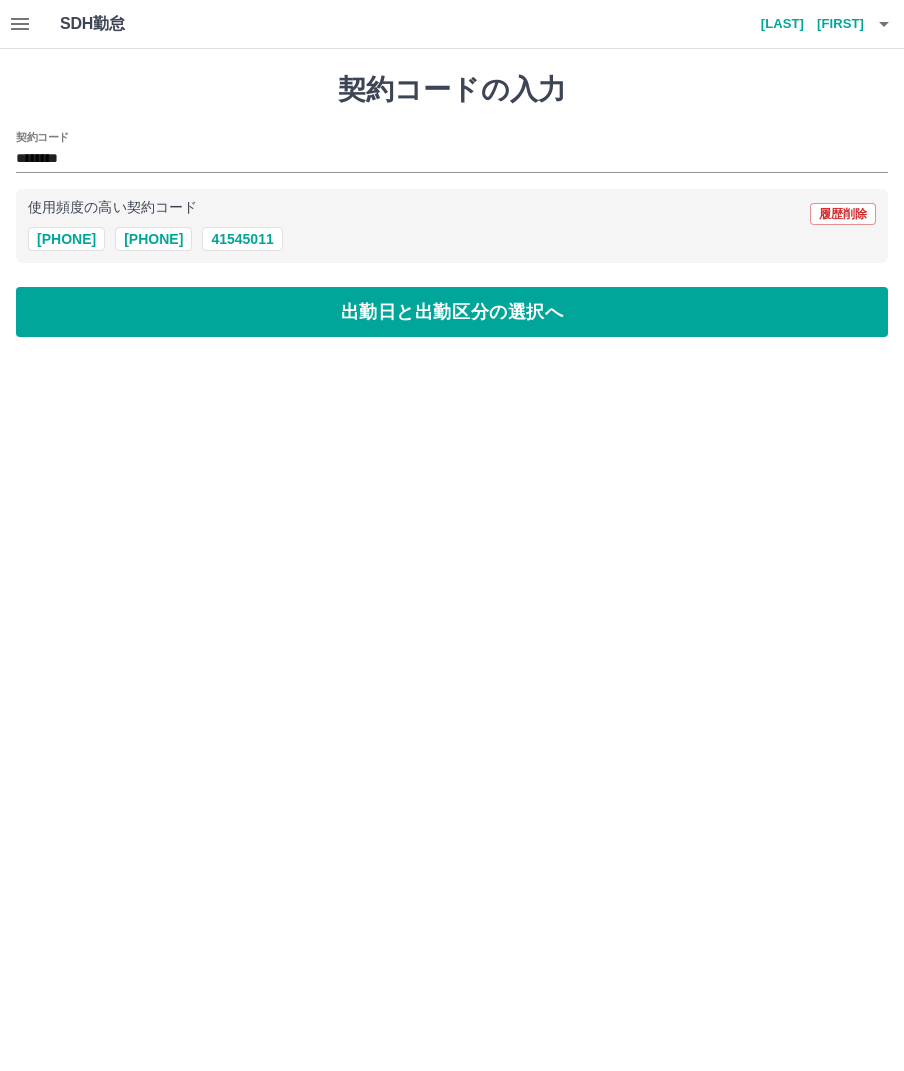 click on "出勤日と出勤区分の選択へ" at bounding box center (452, 312) 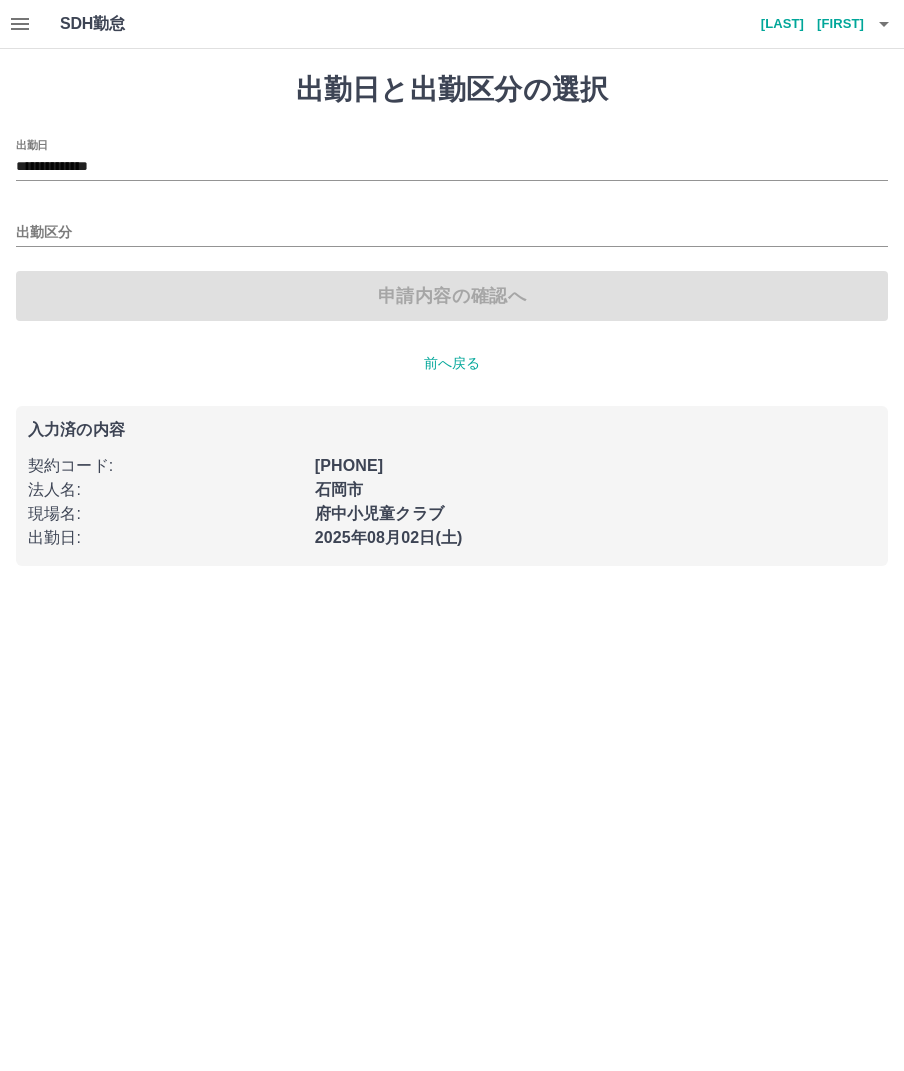 click on "出勤区分" at bounding box center [452, 233] 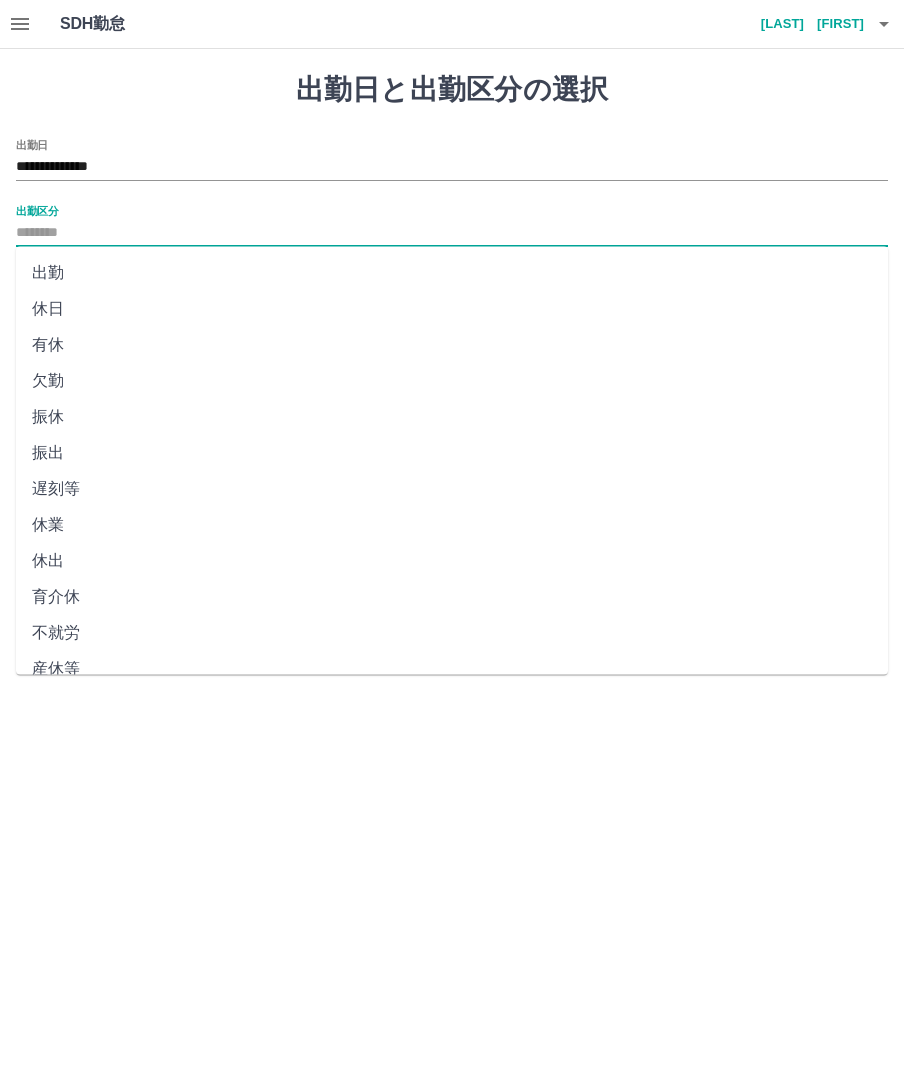 click on "出勤" at bounding box center (452, 273) 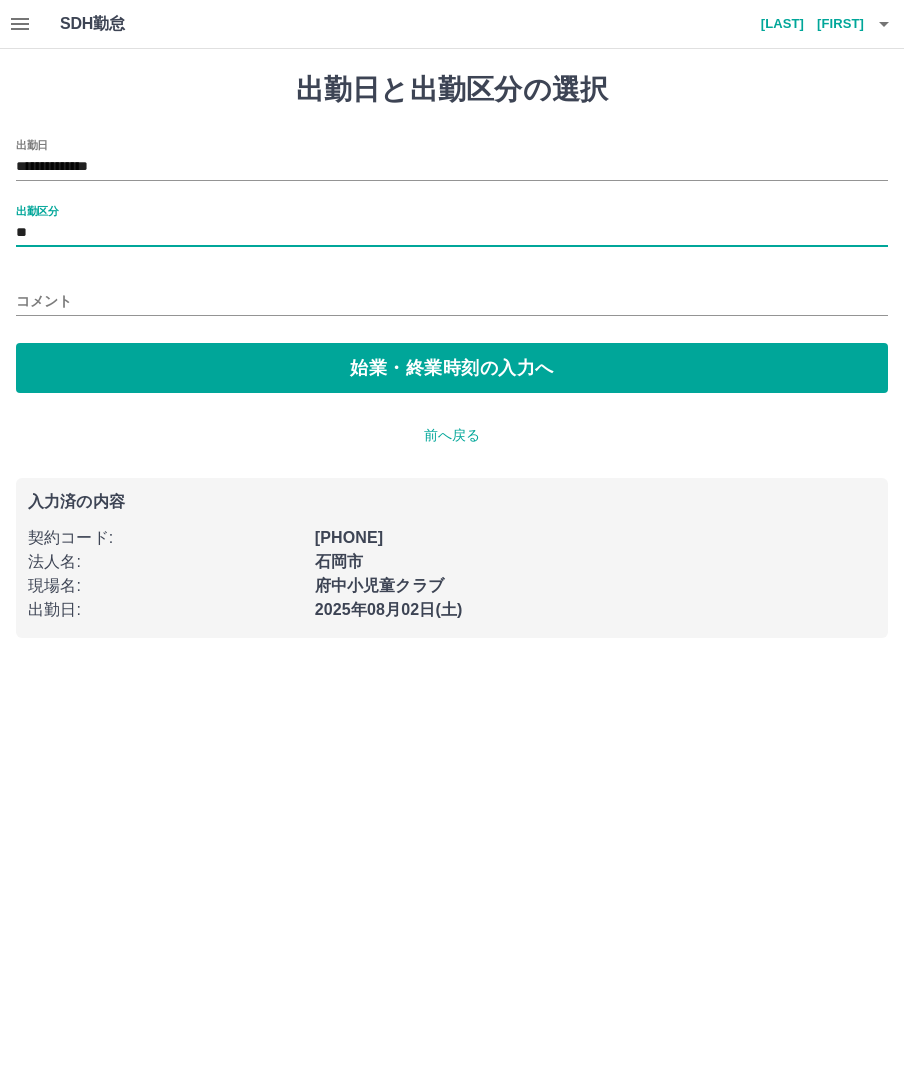 click on "始業・終業時刻の入力へ" at bounding box center (452, 368) 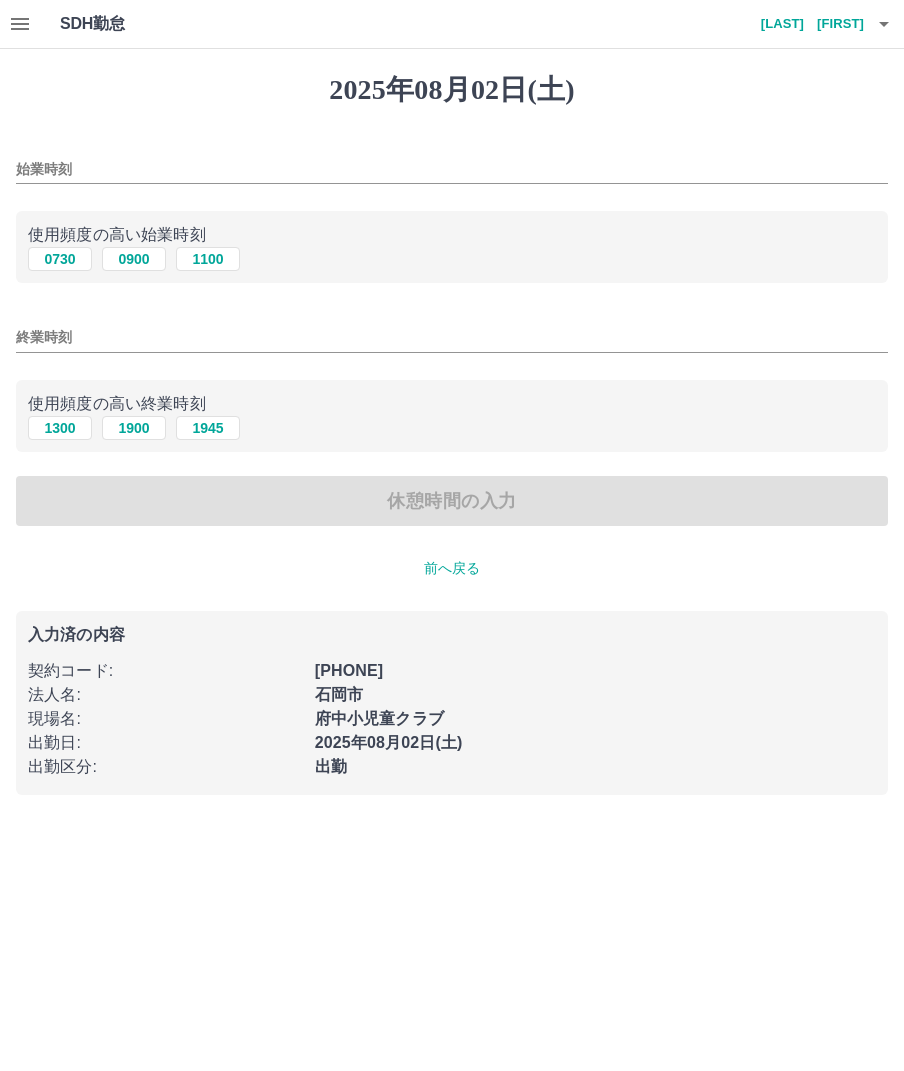 click on "0730" at bounding box center (60, 259) 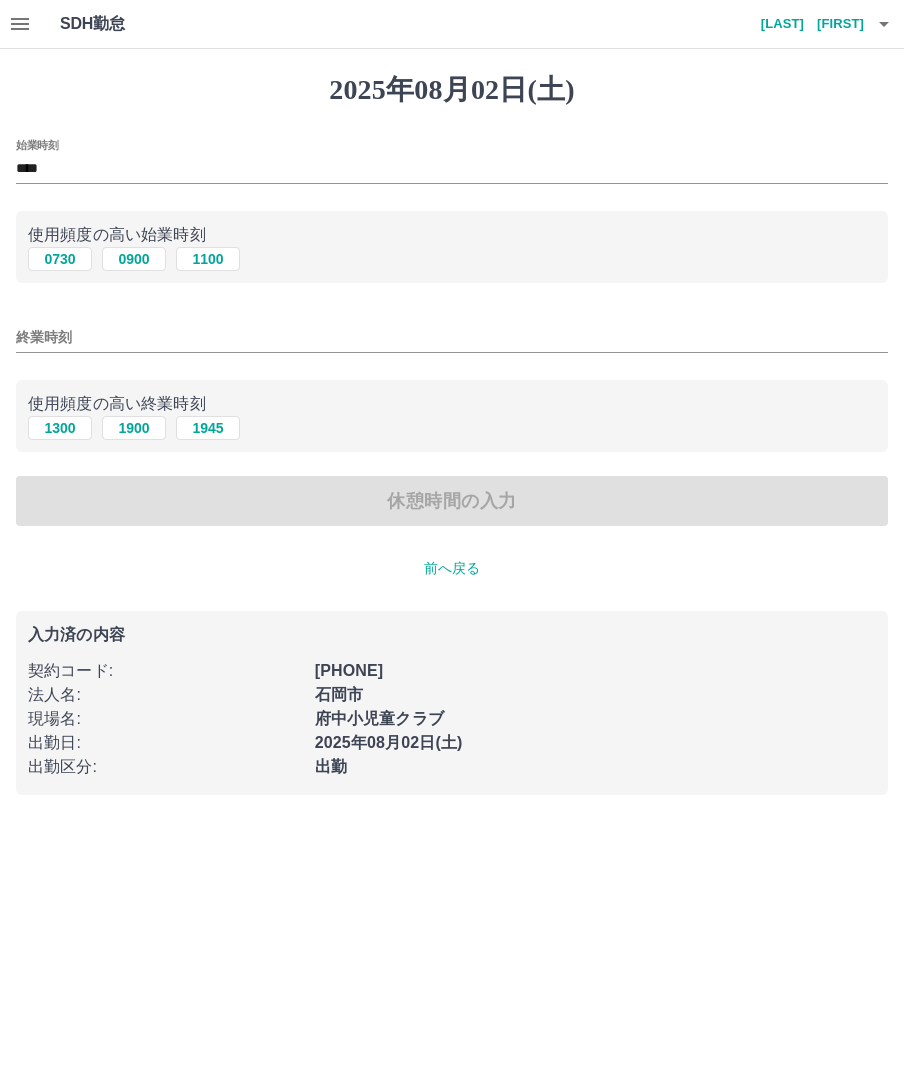 click on "終業時刻" at bounding box center (452, 337) 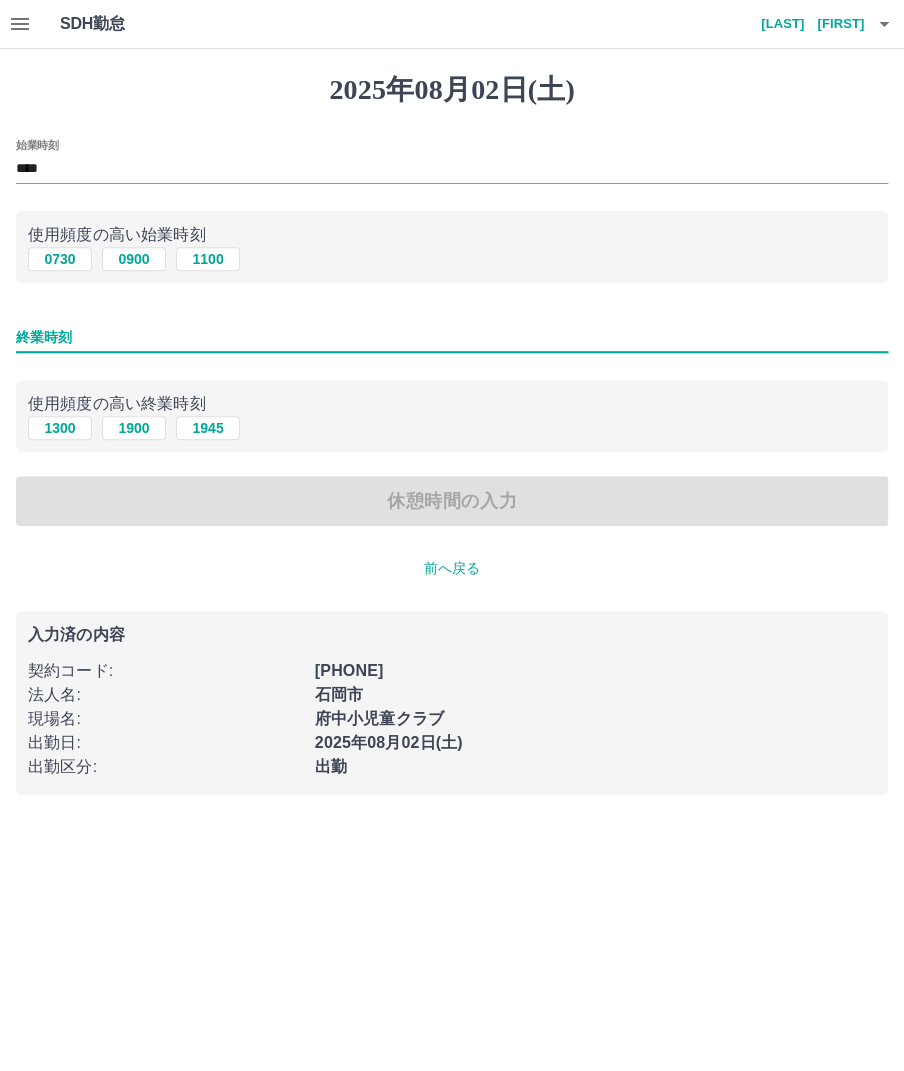 click on "1300" at bounding box center (60, 428) 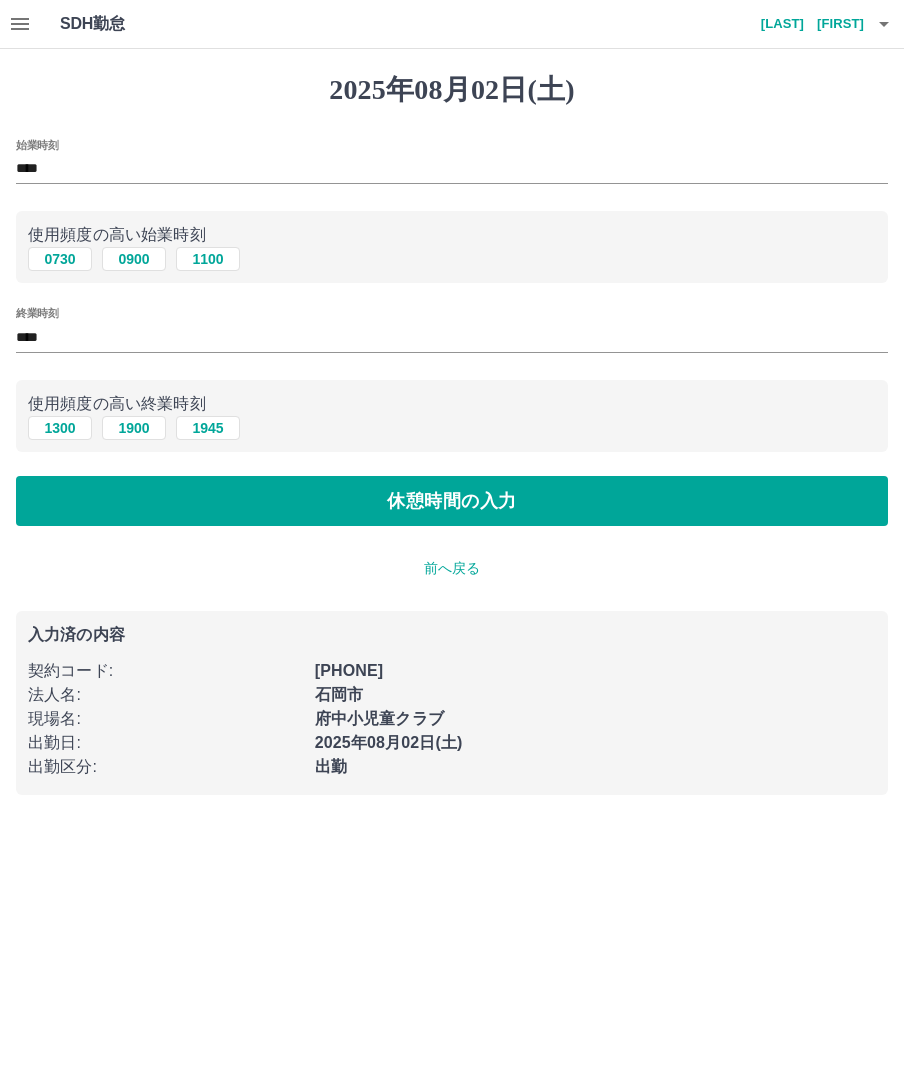 click on "休憩時間の入力" at bounding box center [452, 501] 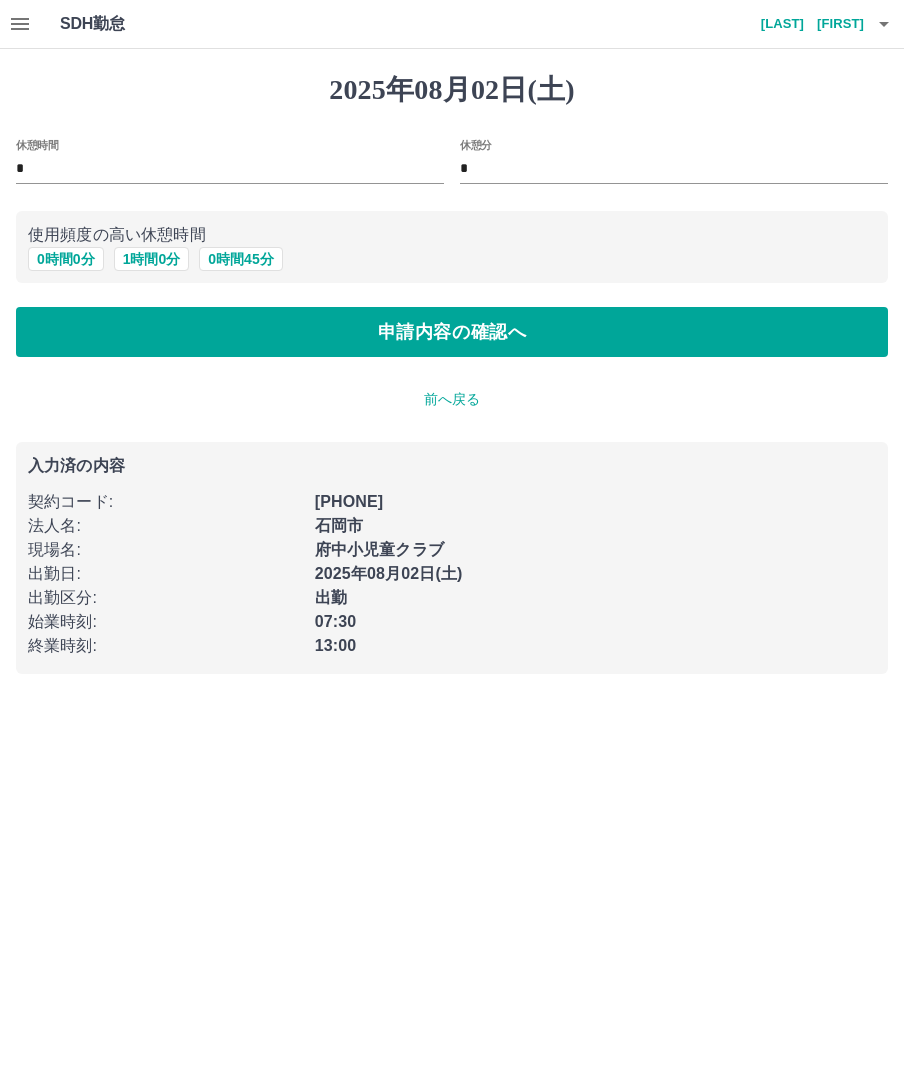 click on "申請内容の確認へ" at bounding box center [452, 332] 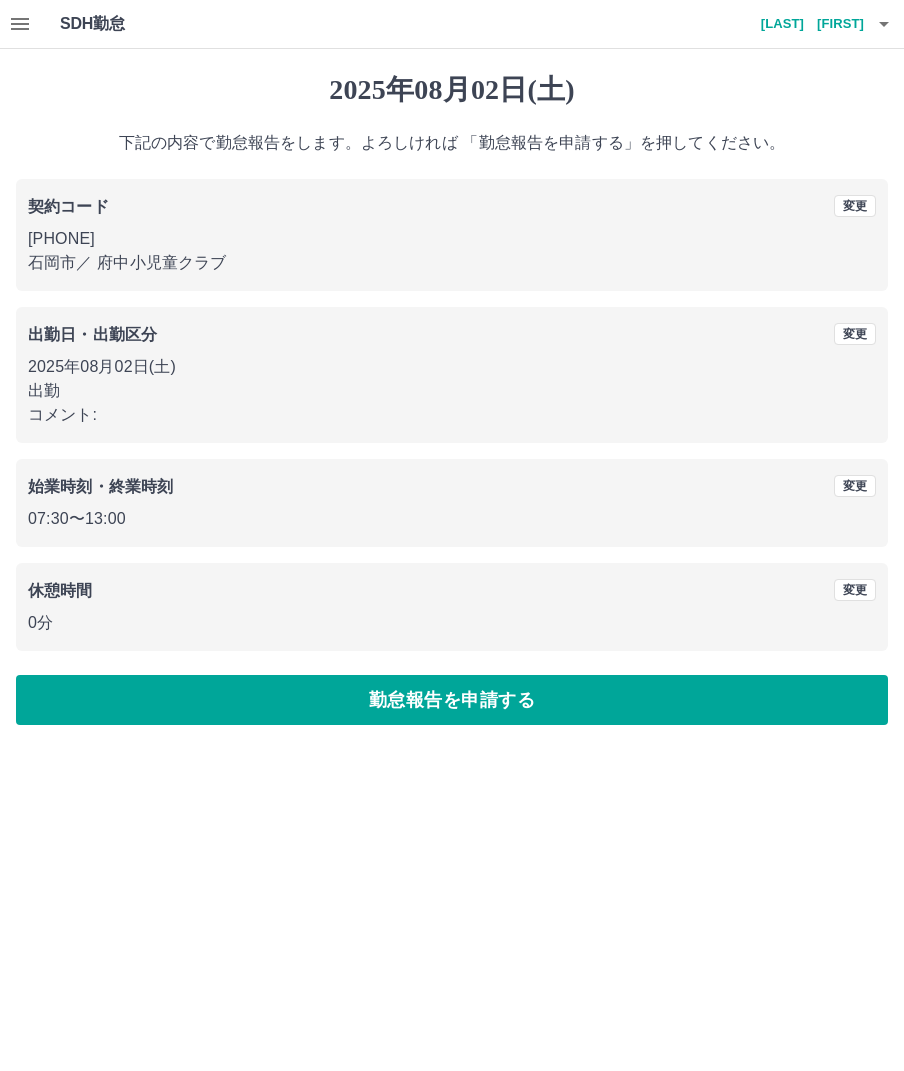 click on "勤怠報告を申請する" at bounding box center (452, 700) 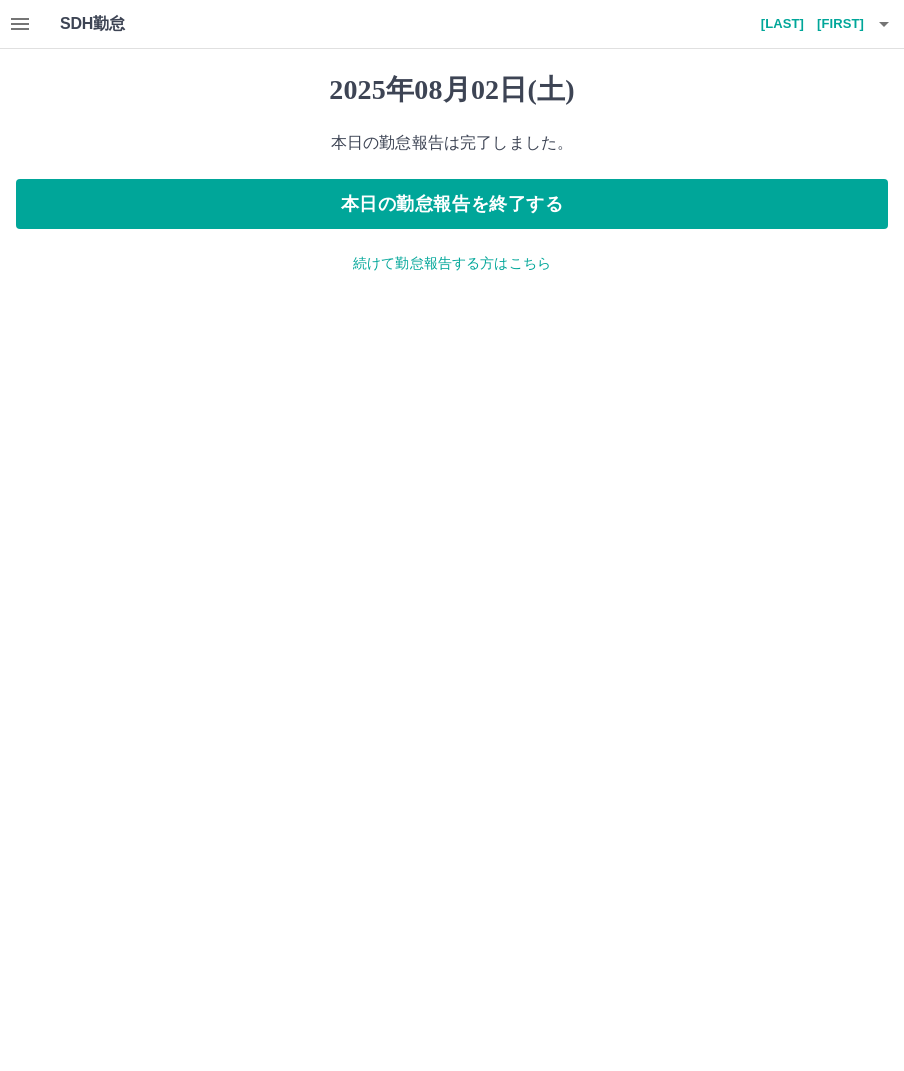 click on "本日の勤怠報告を終了する" at bounding box center [452, 204] 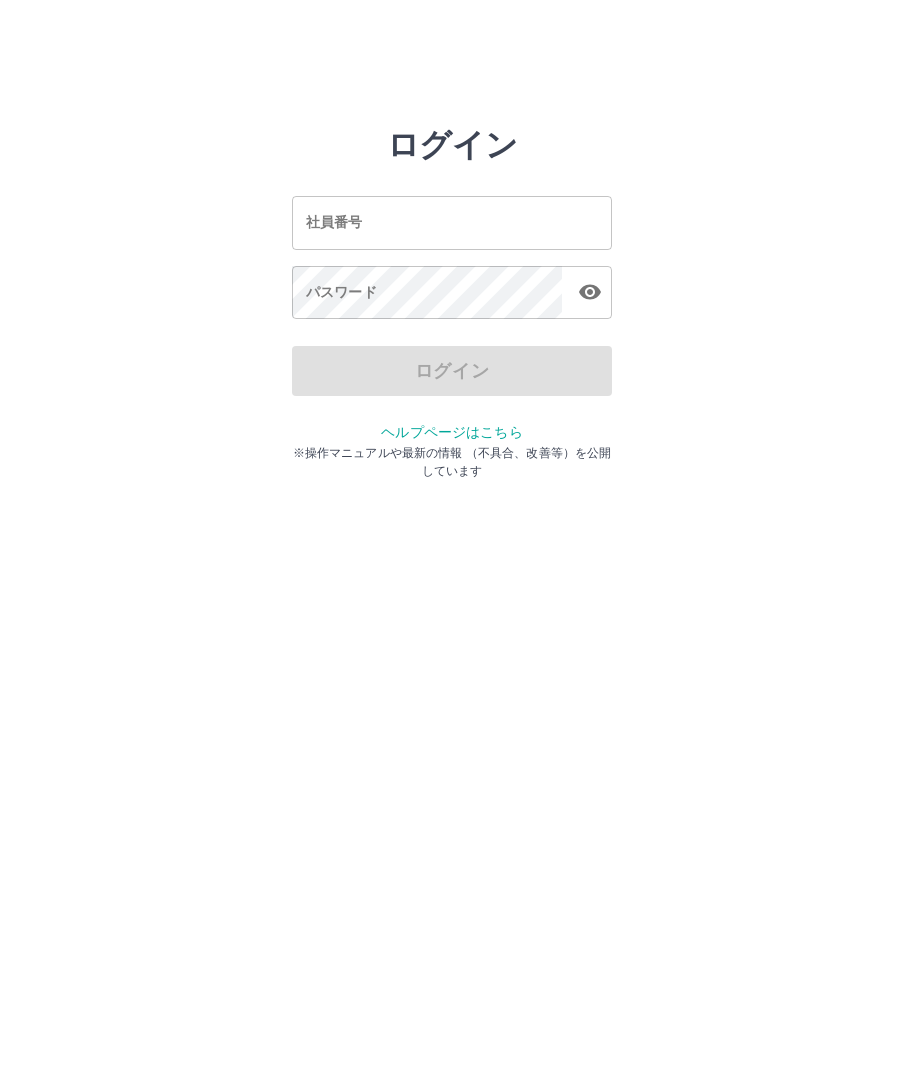 scroll, scrollTop: 0, scrollLeft: 0, axis: both 